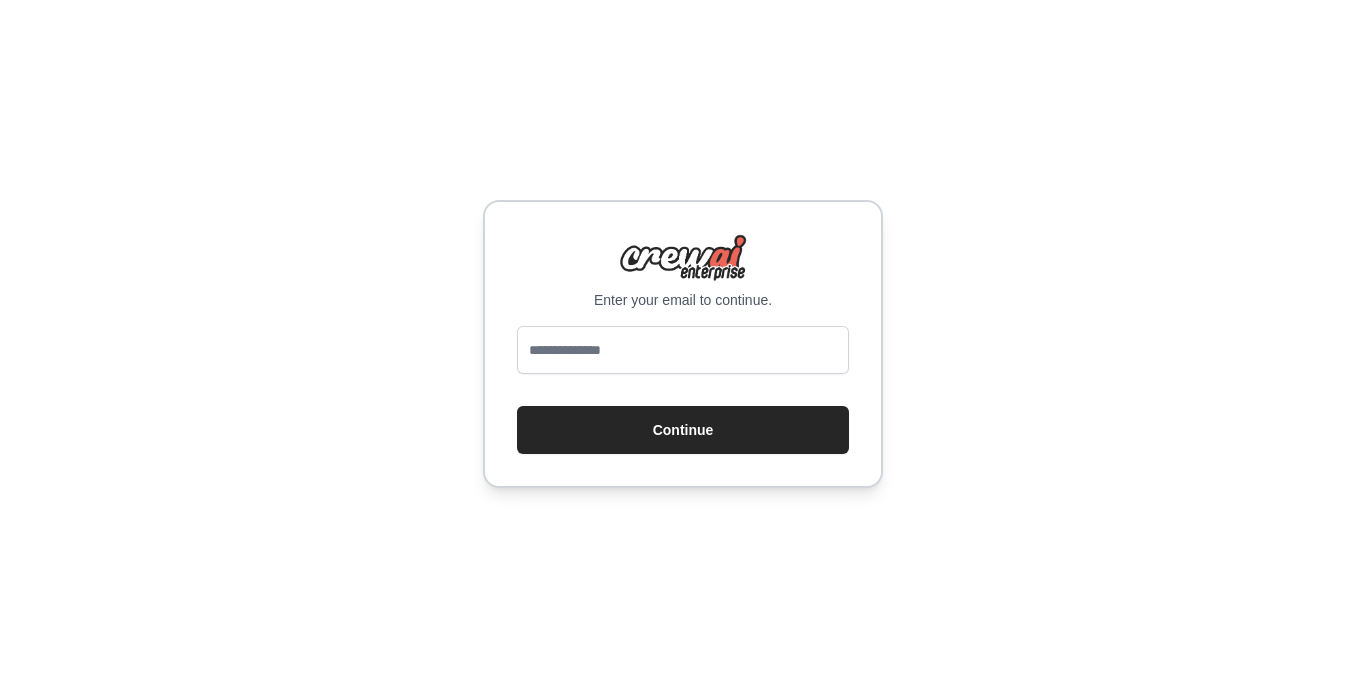 scroll, scrollTop: 0, scrollLeft: 0, axis: both 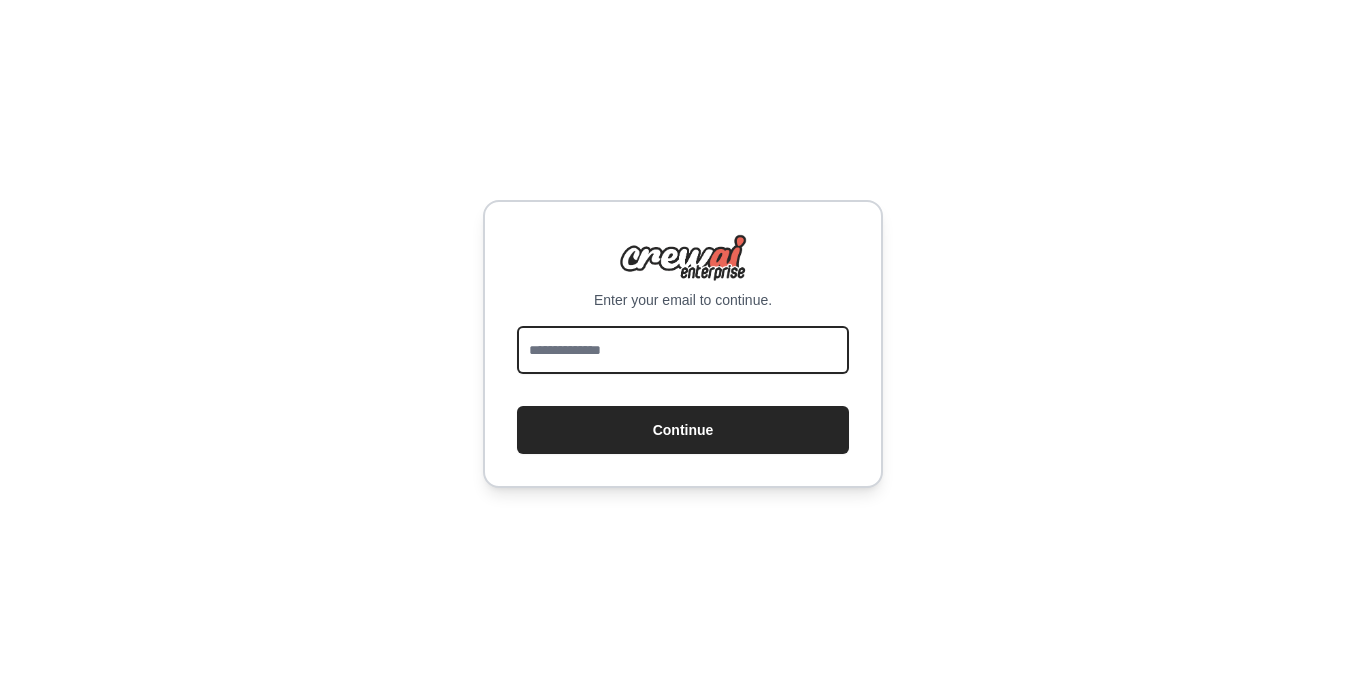 click at bounding box center [683, 350] 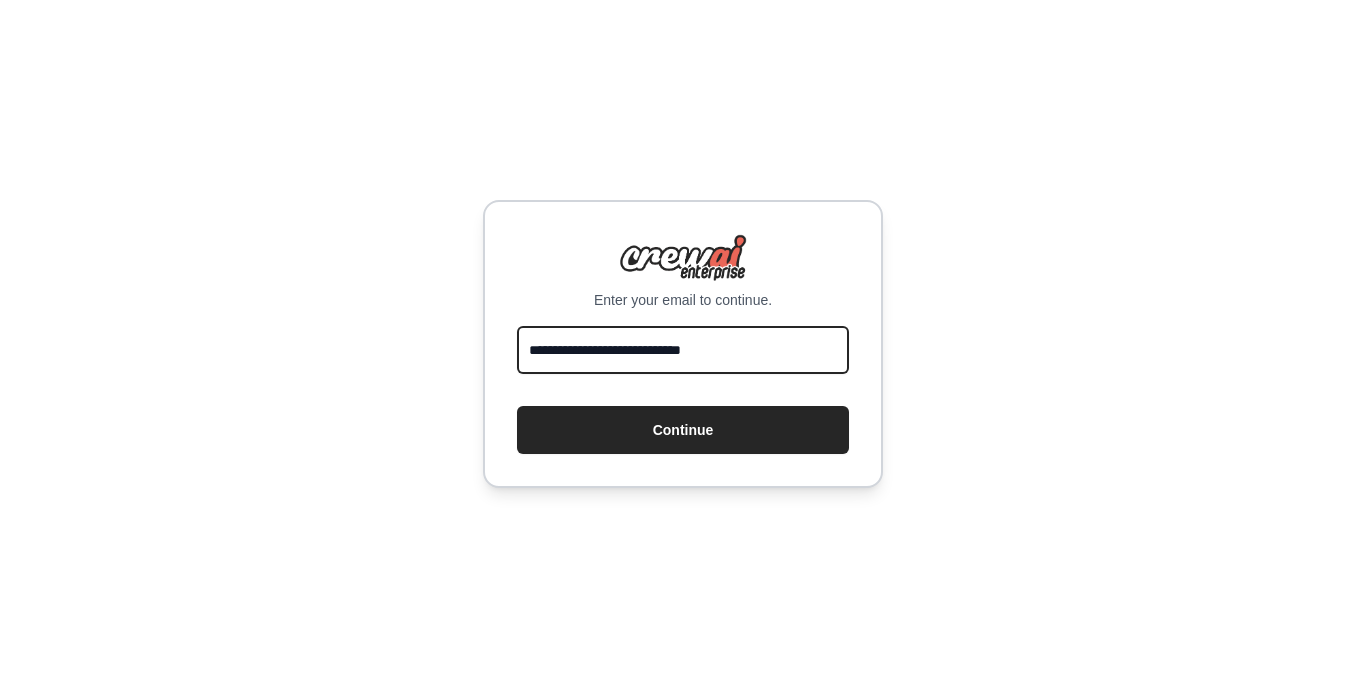 type on "**********" 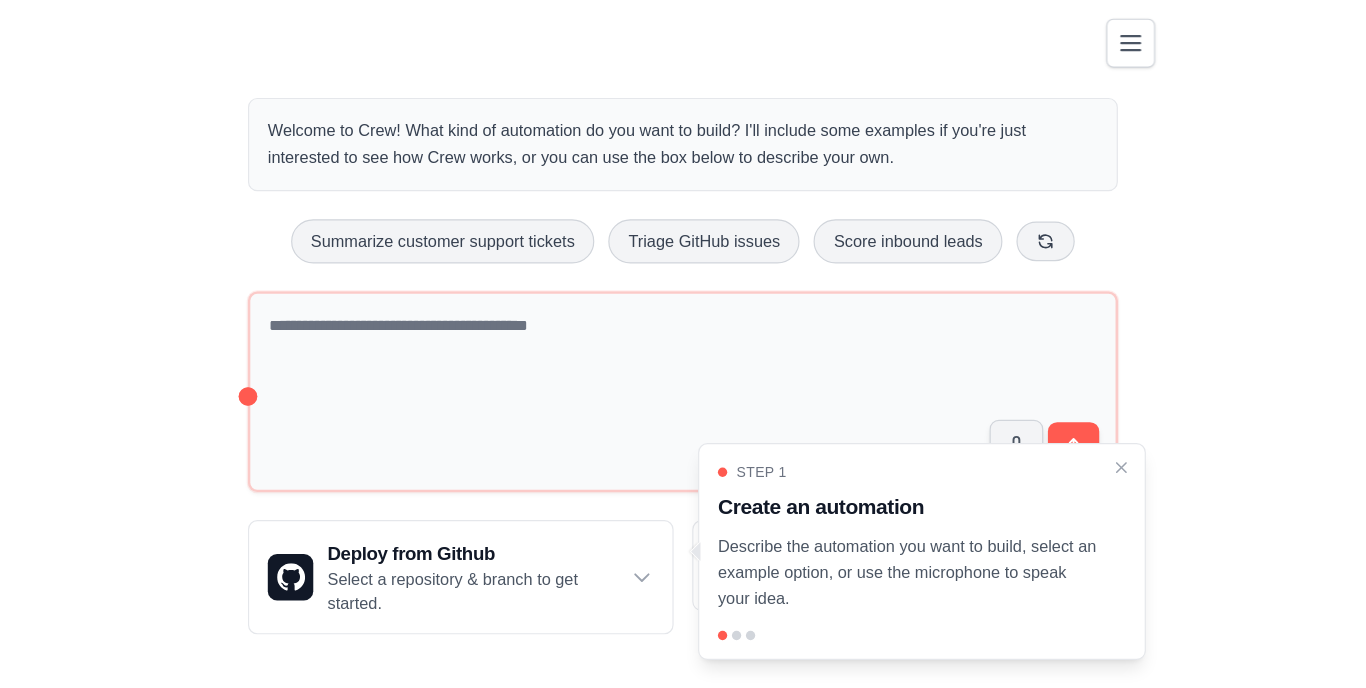 scroll, scrollTop: 0, scrollLeft: 0, axis: both 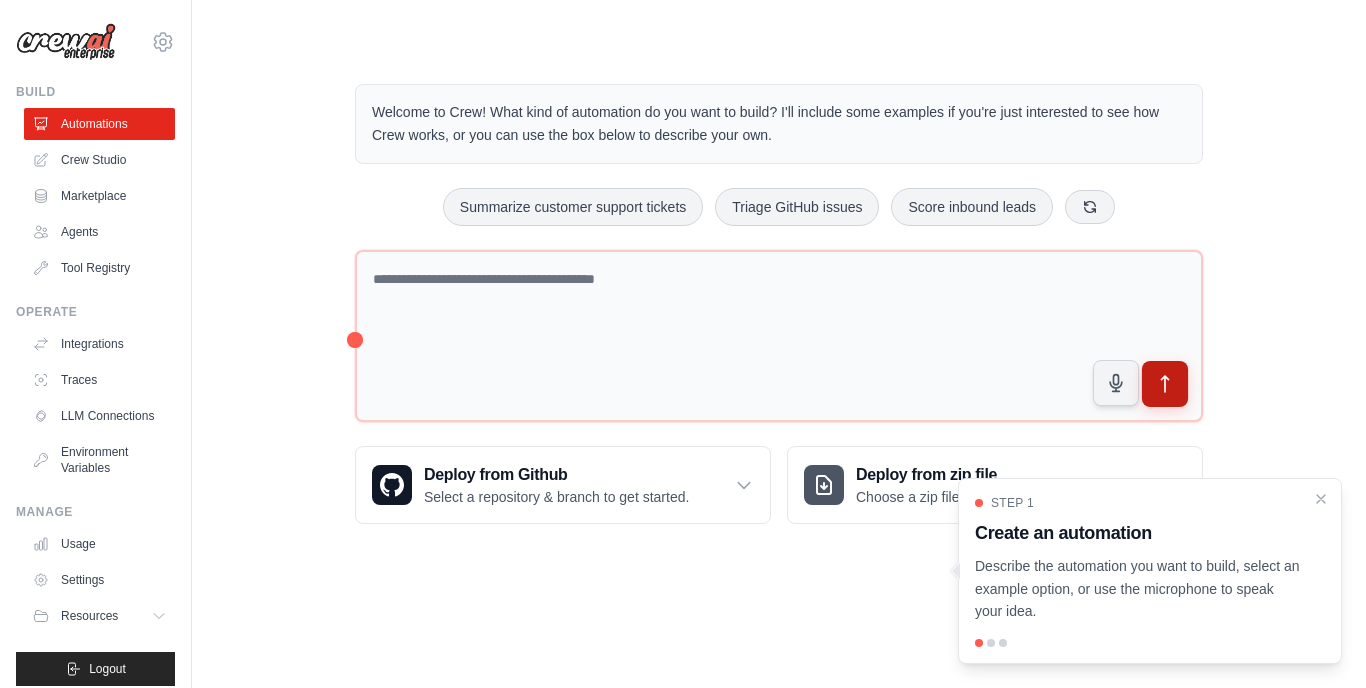 click 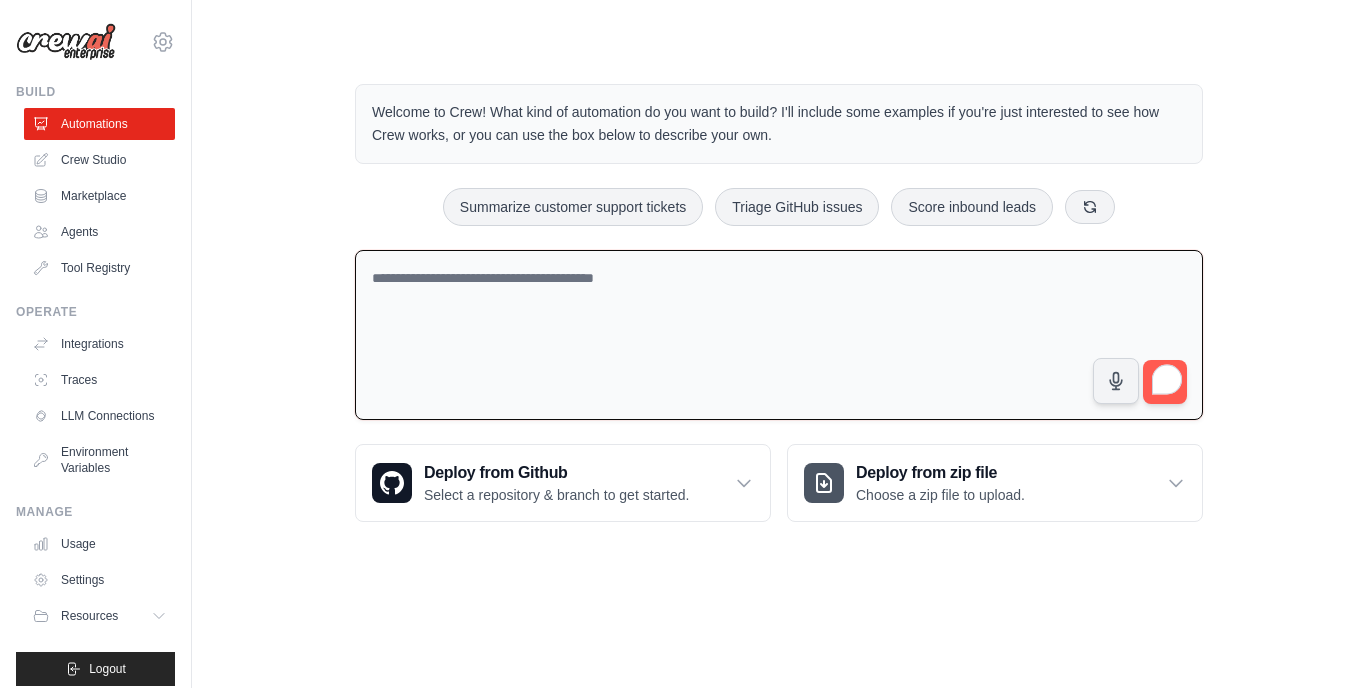 click at bounding box center [779, 335] 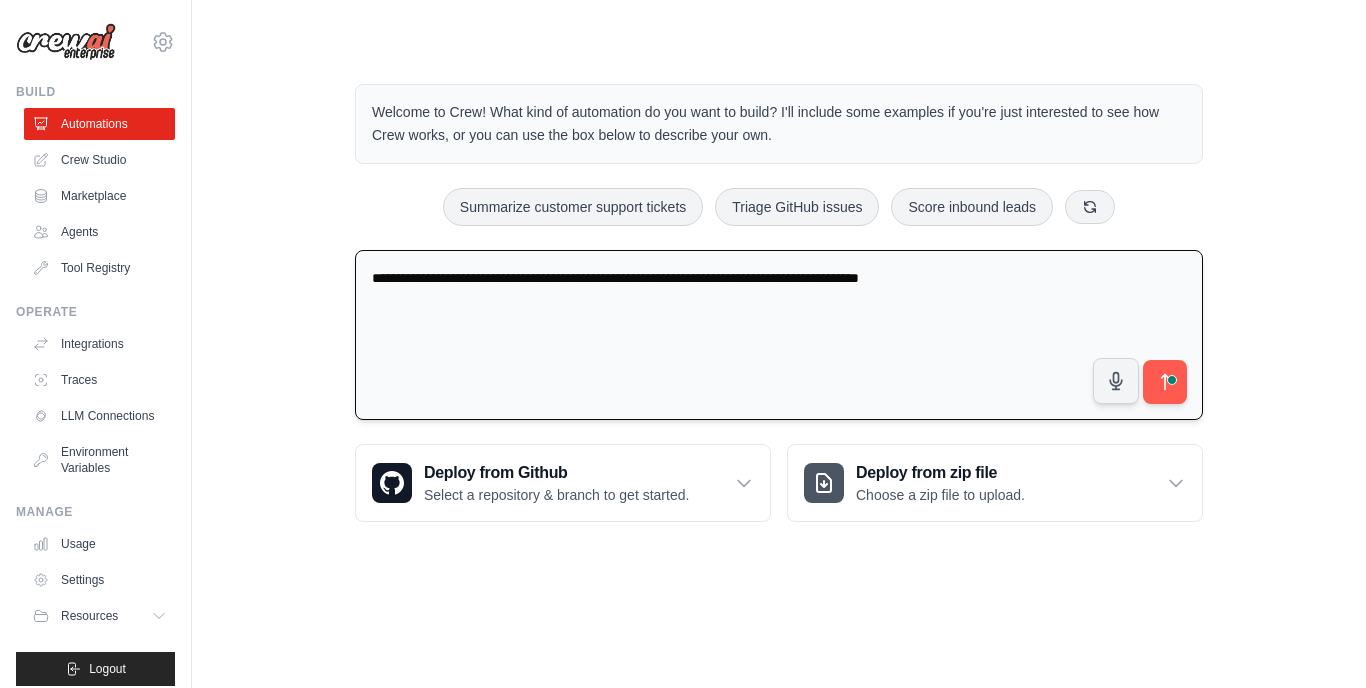 type on "**********" 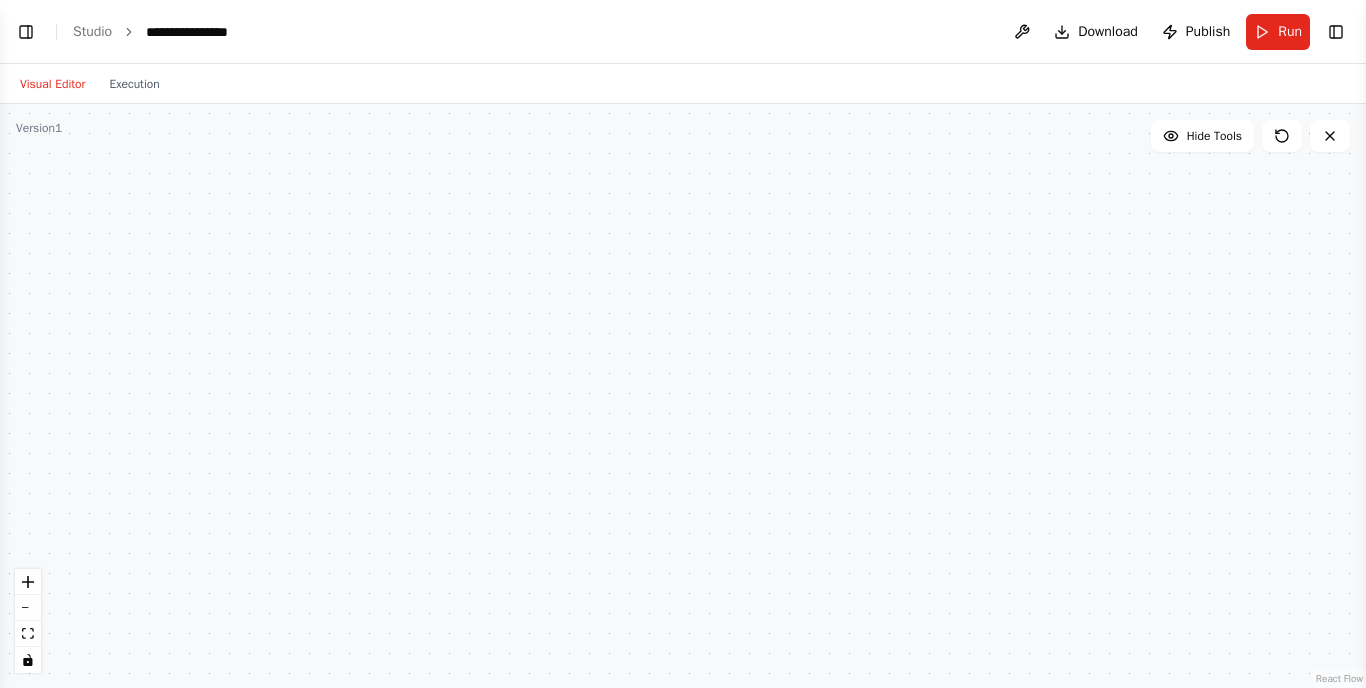 scroll, scrollTop: 0, scrollLeft: 0, axis: both 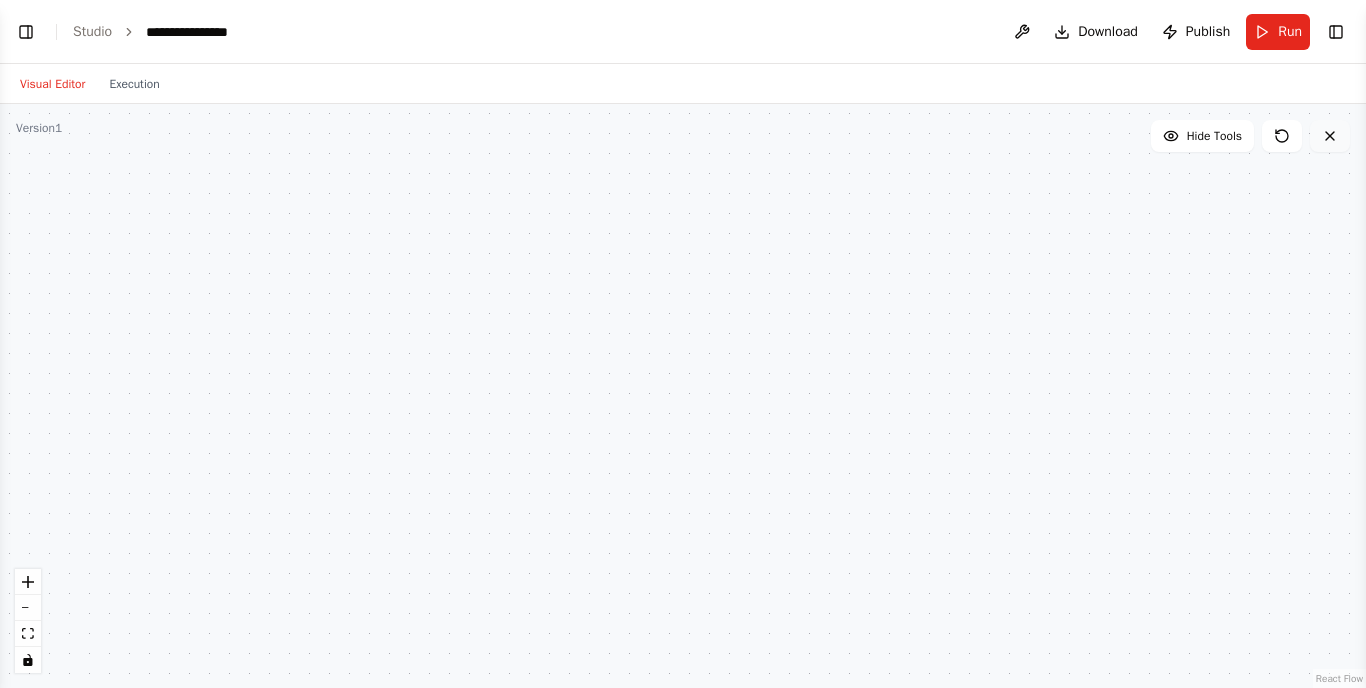 click 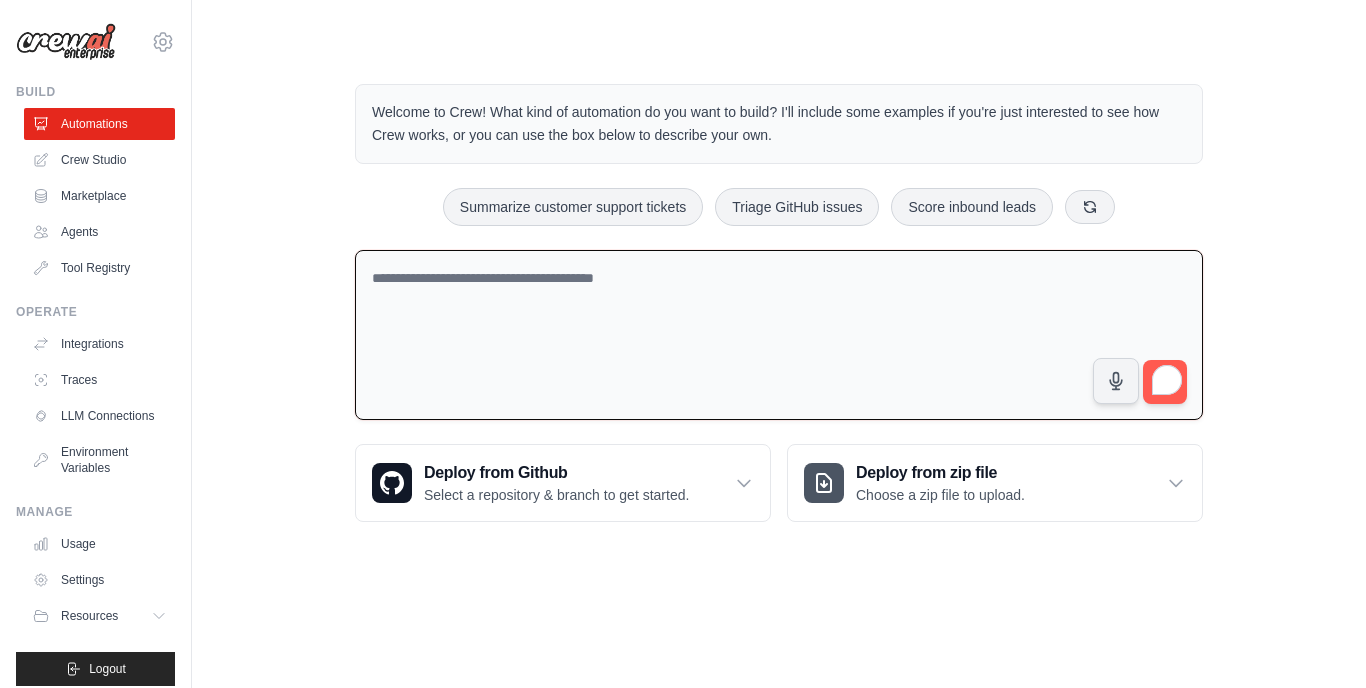 scroll, scrollTop: 0, scrollLeft: 0, axis: both 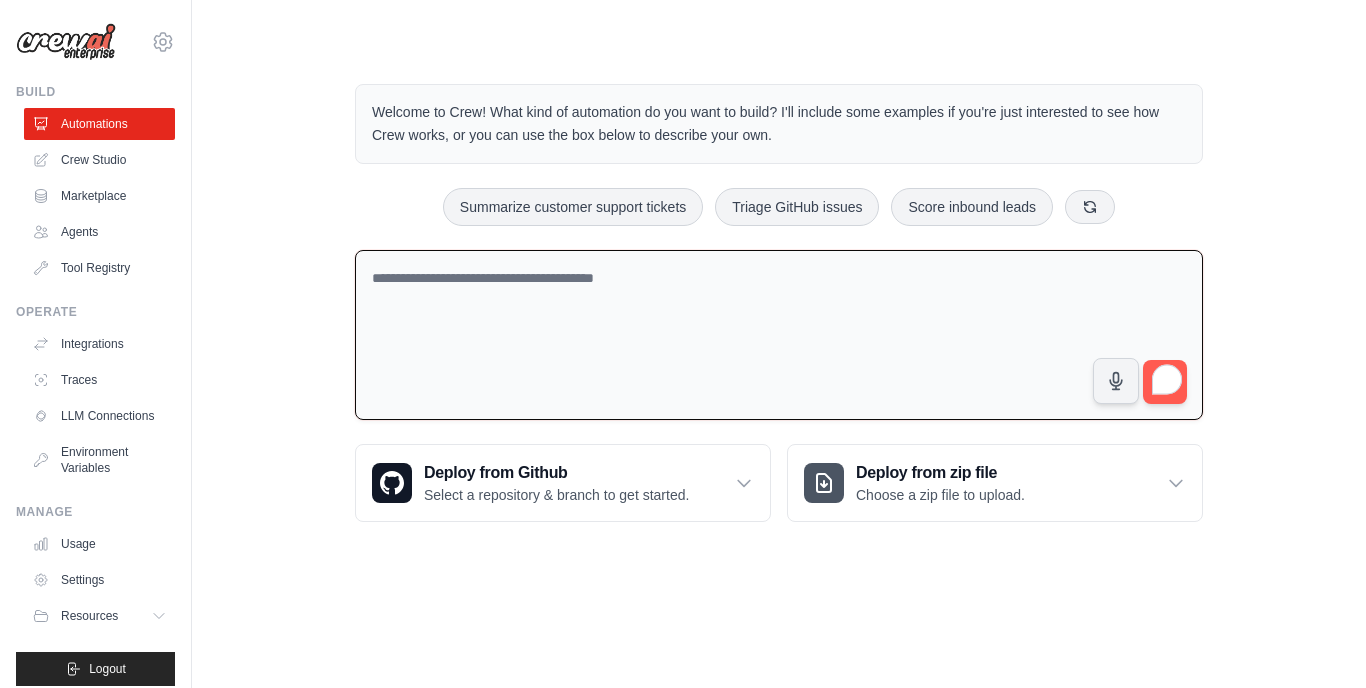type 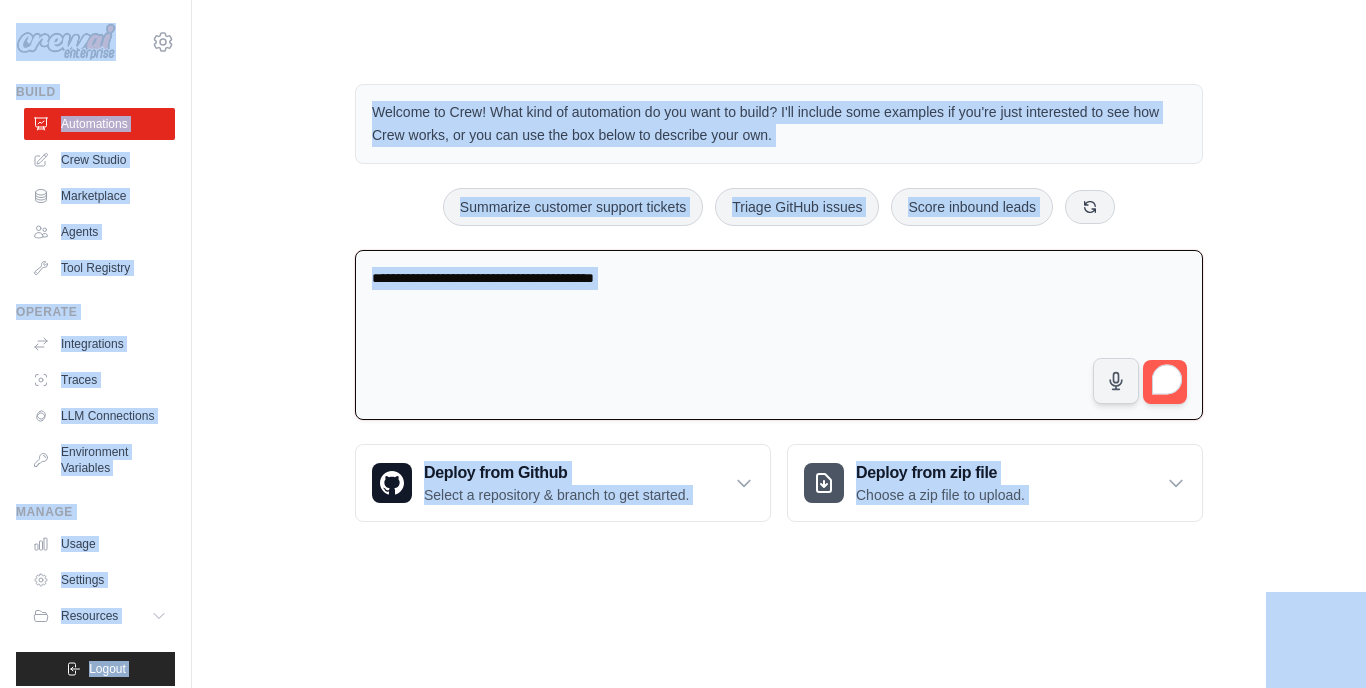 copy on "Settings
Build
Automations
Crew Studio
Marketplace
Agents
Tool Registry
Operate
Integrations
Traces
LLM Connections
Environment Variables
Manage
Usage
Settings
Resources
Documentation
GitHub
Blog
Video Tutorials
Logout
Welcome to Crew! What kind of automation do you want to build?
I'll include some examples if you're just interested to see how
Crew works, or you can use the box below to describe y..." 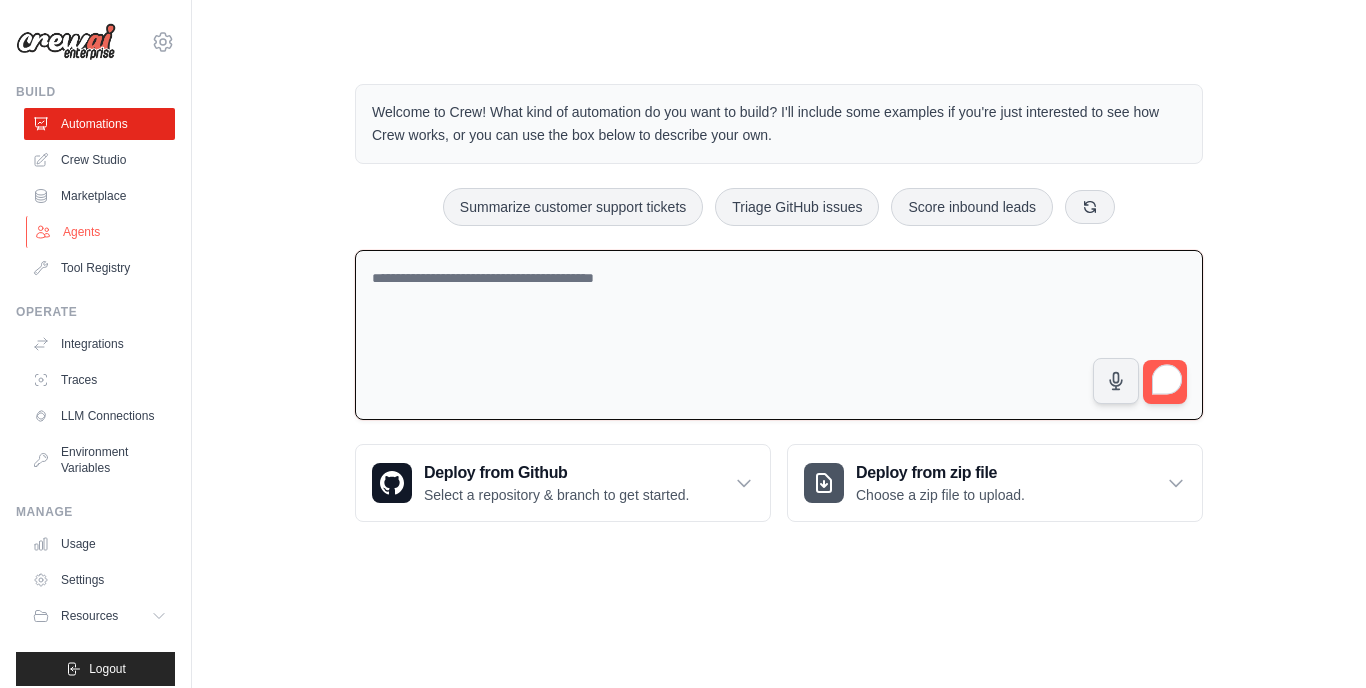 click on "Agents" at bounding box center (101, 232) 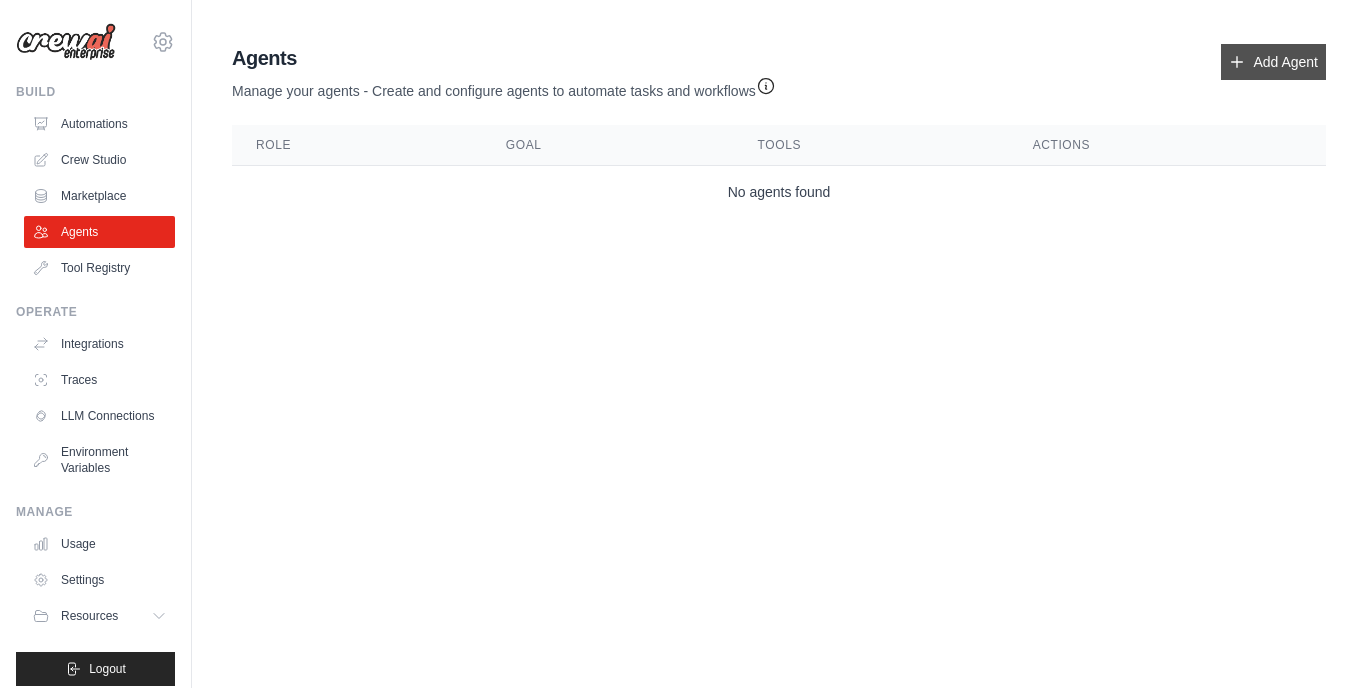 click on "Add Agent" at bounding box center [1273, 62] 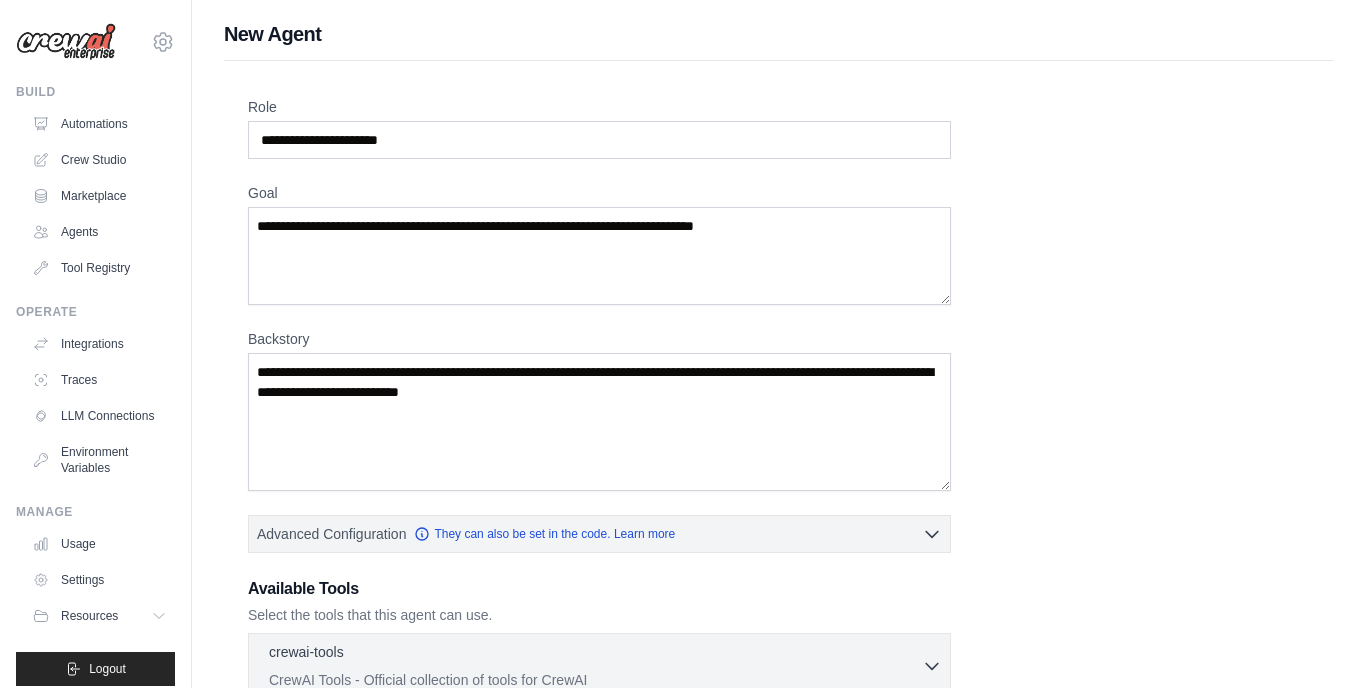 scroll, scrollTop: 0, scrollLeft: 0, axis: both 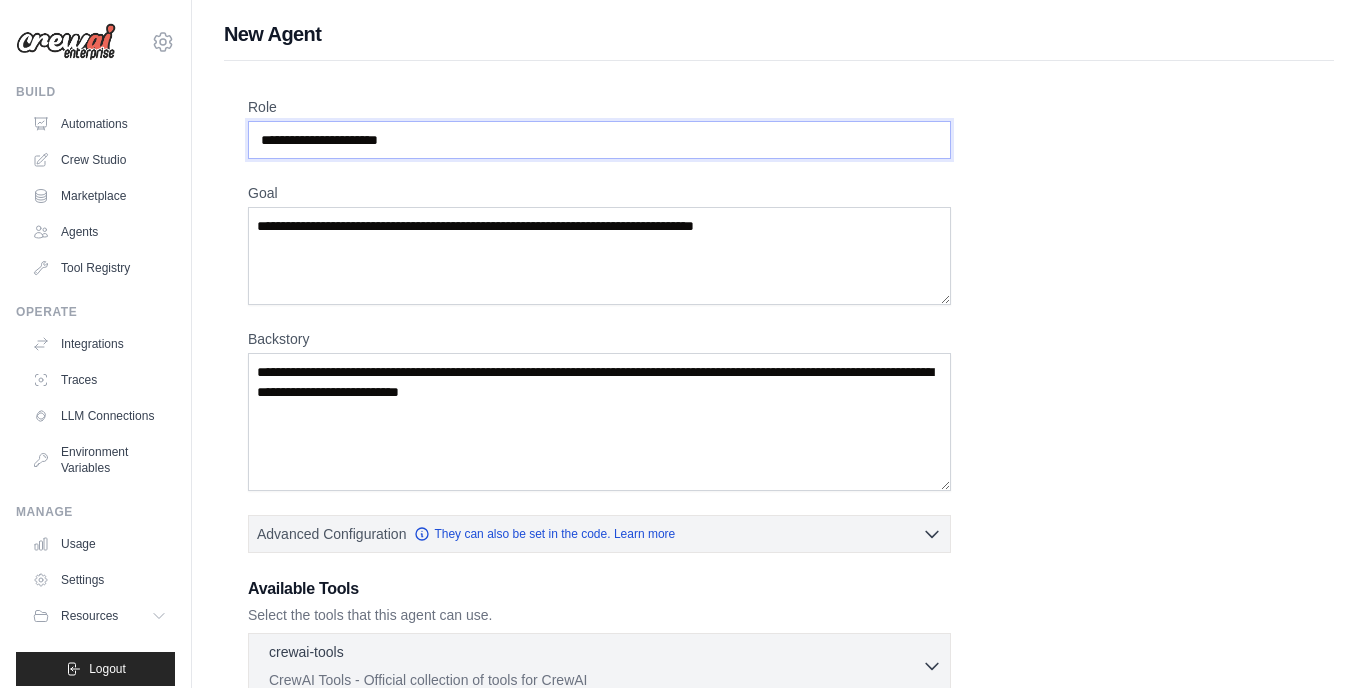 drag, startPoint x: 465, startPoint y: 138, endPoint x: 271, endPoint y: 112, distance: 195.73451 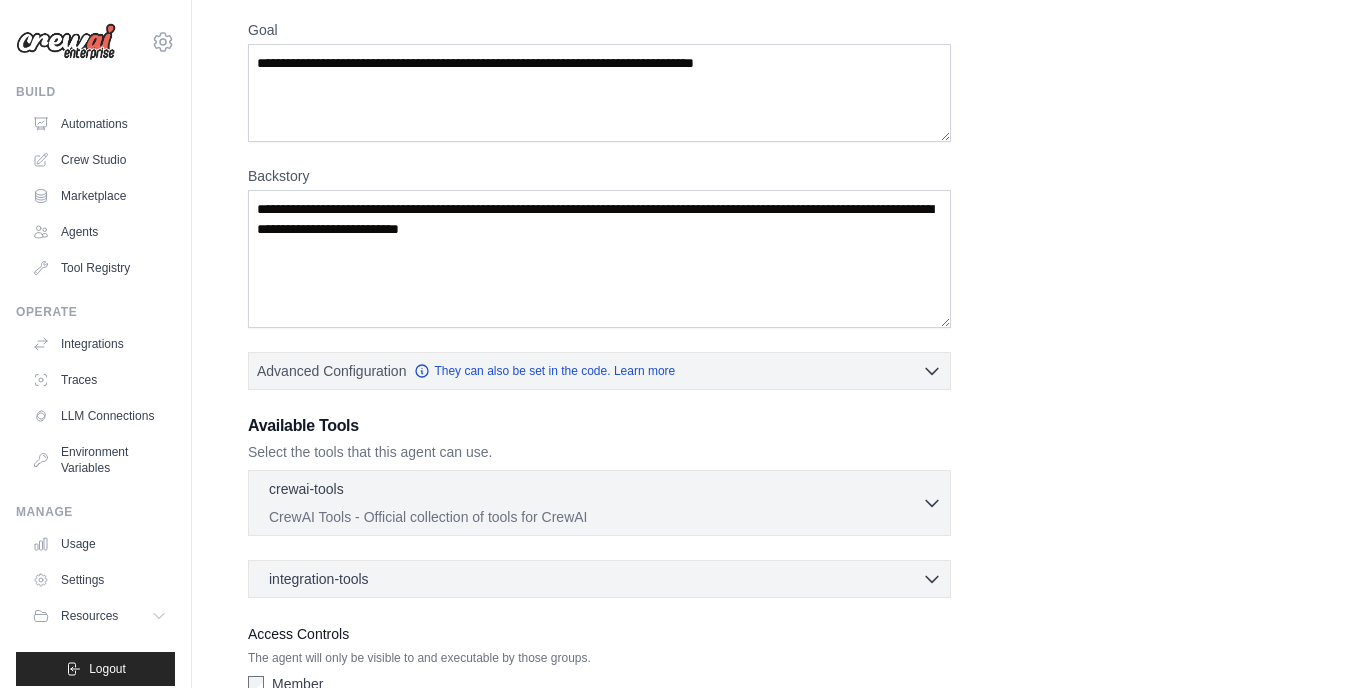 scroll, scrollTop: 182, scrollLeft: 0, axis: vertical 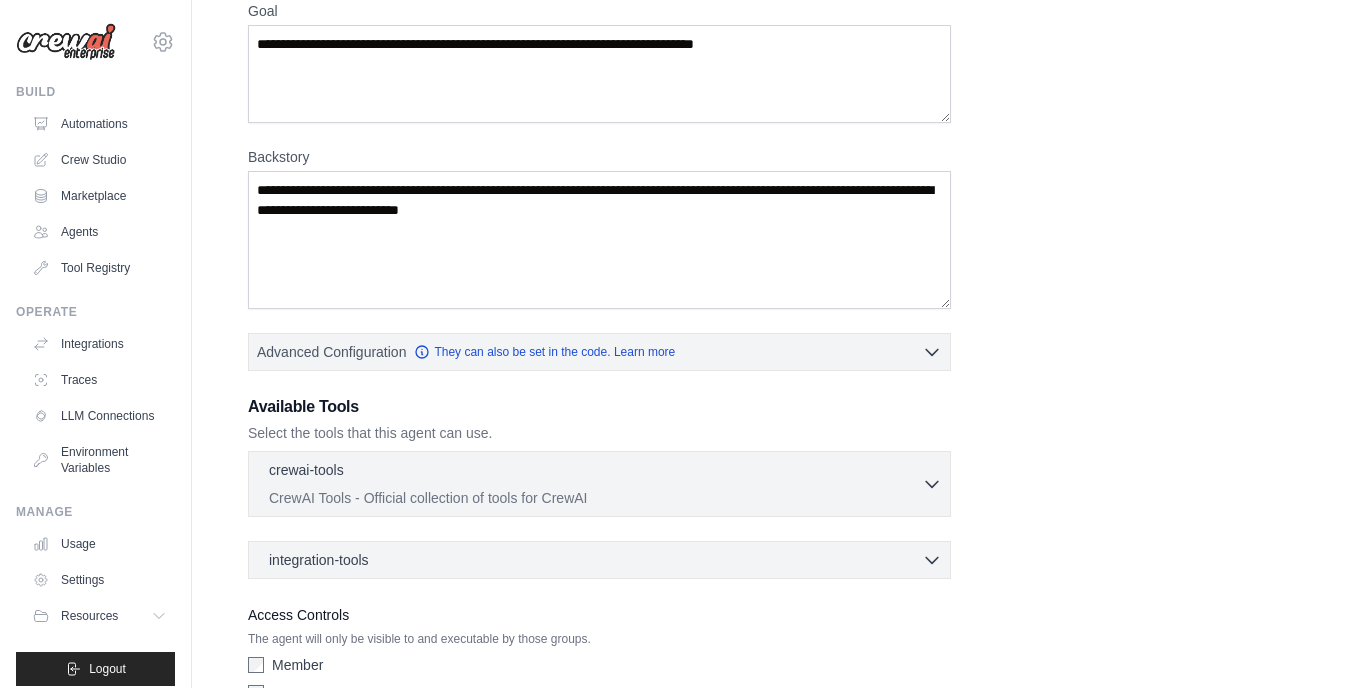 type on "**********" 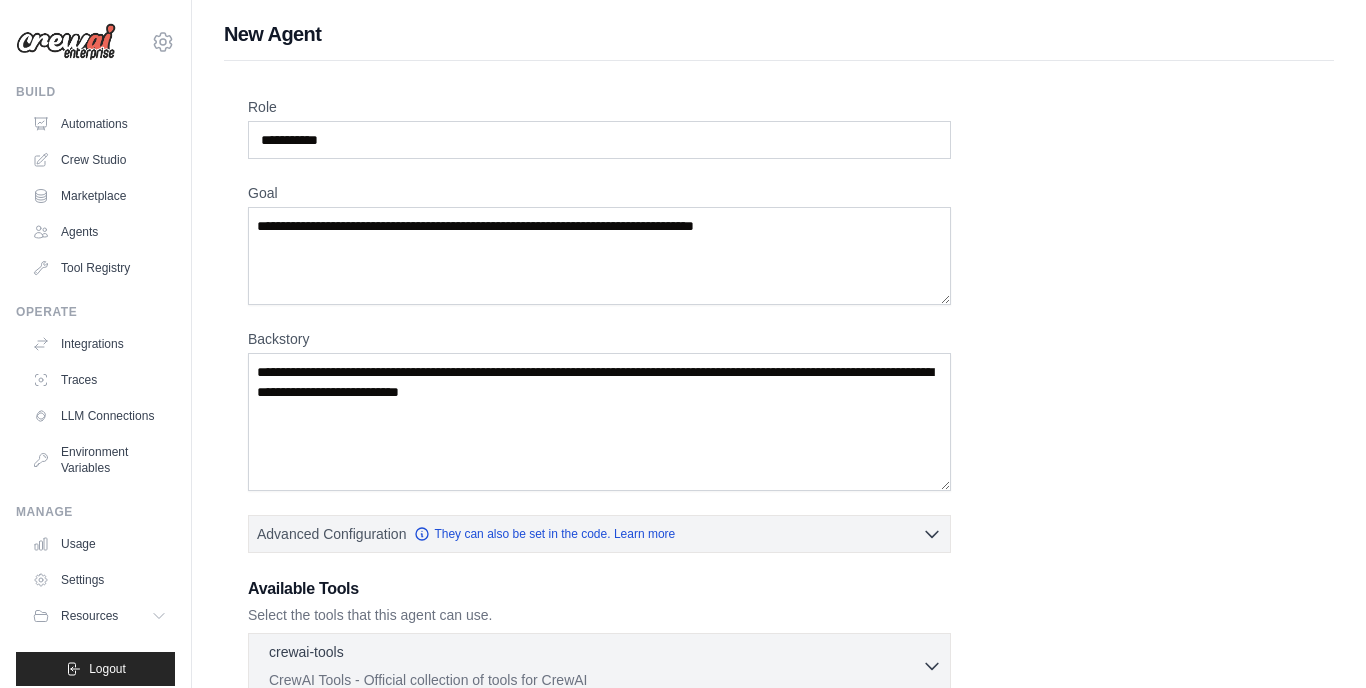 scroll, scrollTop: 0, scrollLeft: 0, axis: both 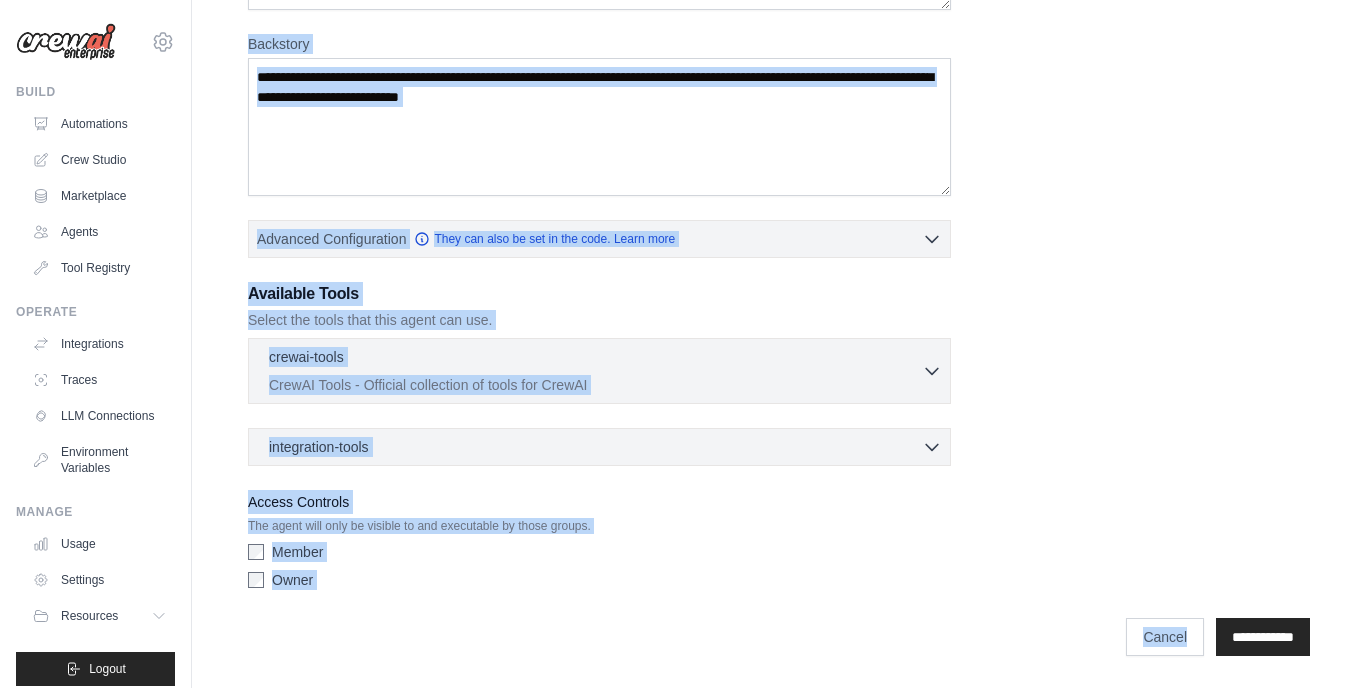 drag, startPoint x: 219, startPoint y: 19, endPoint x: 1338, endPoint y: 630, distance: 1274.944 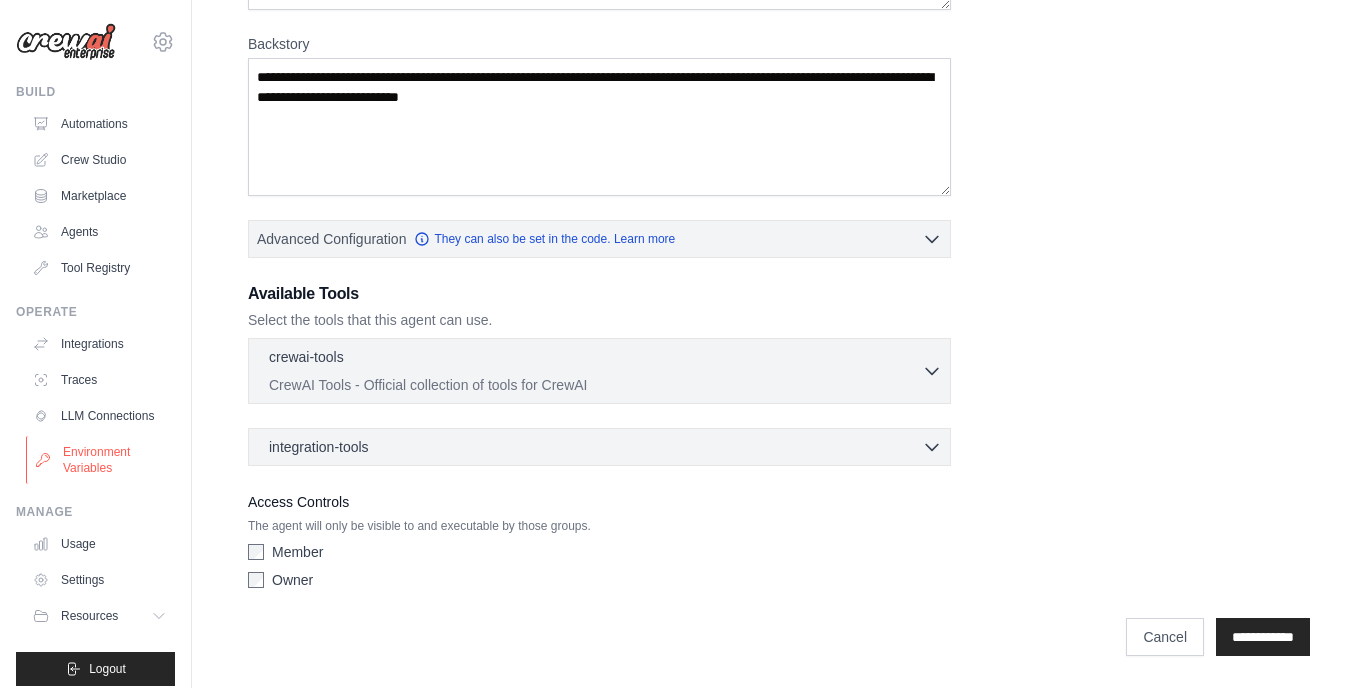 click on "Environment Variables" at bounding box center [101, 460] 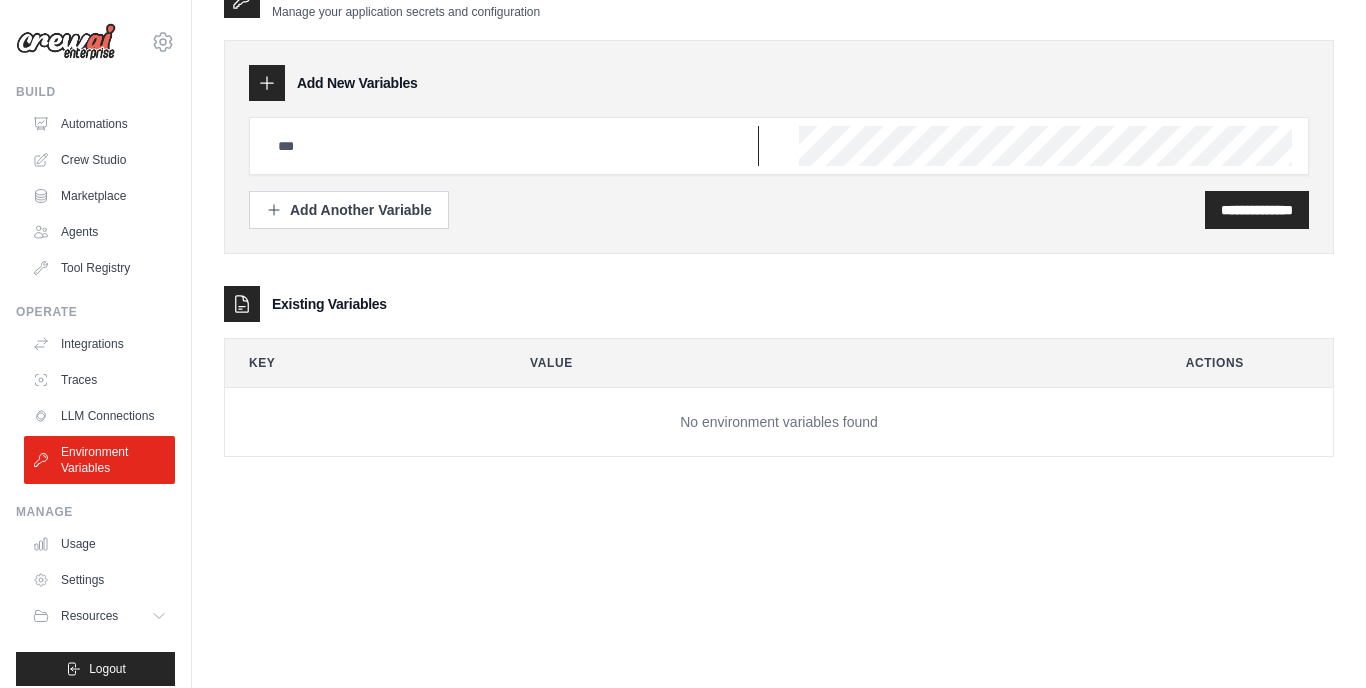 scroll, scrollTop: 0, scrollLeft: 0, axis: both 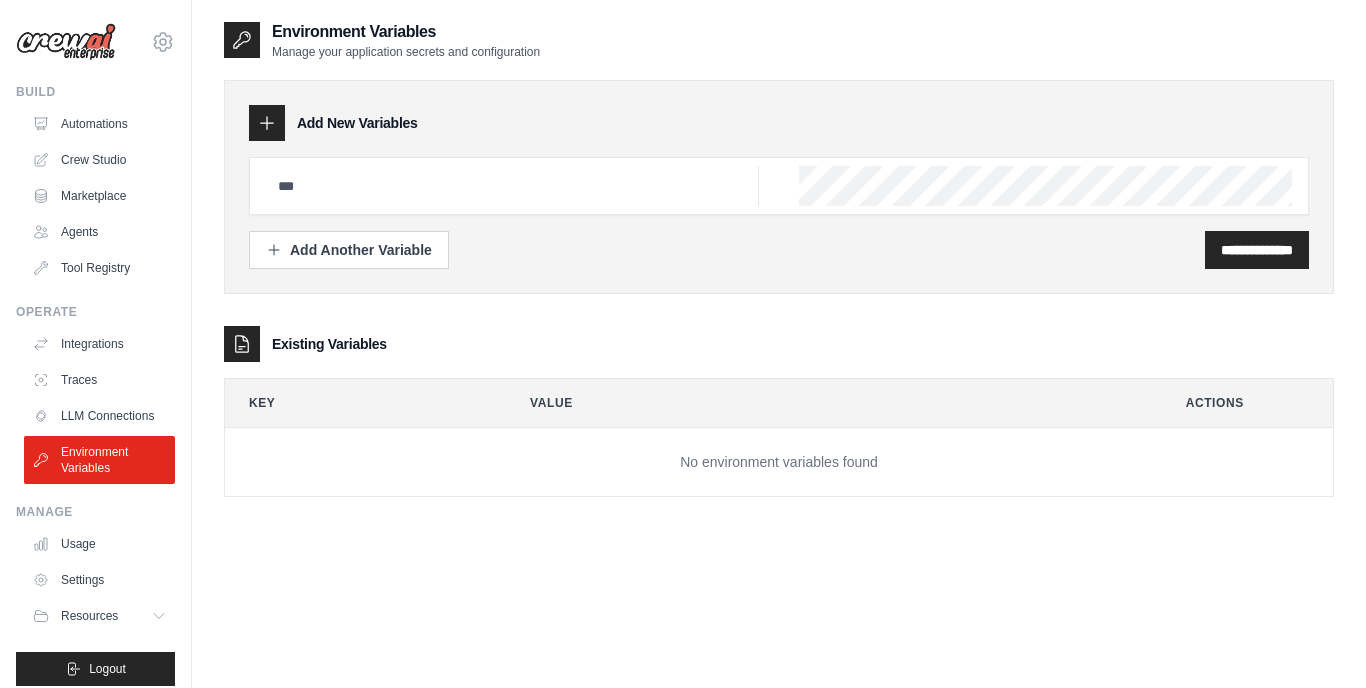 click on "**********" at bounding box center [779, 250] 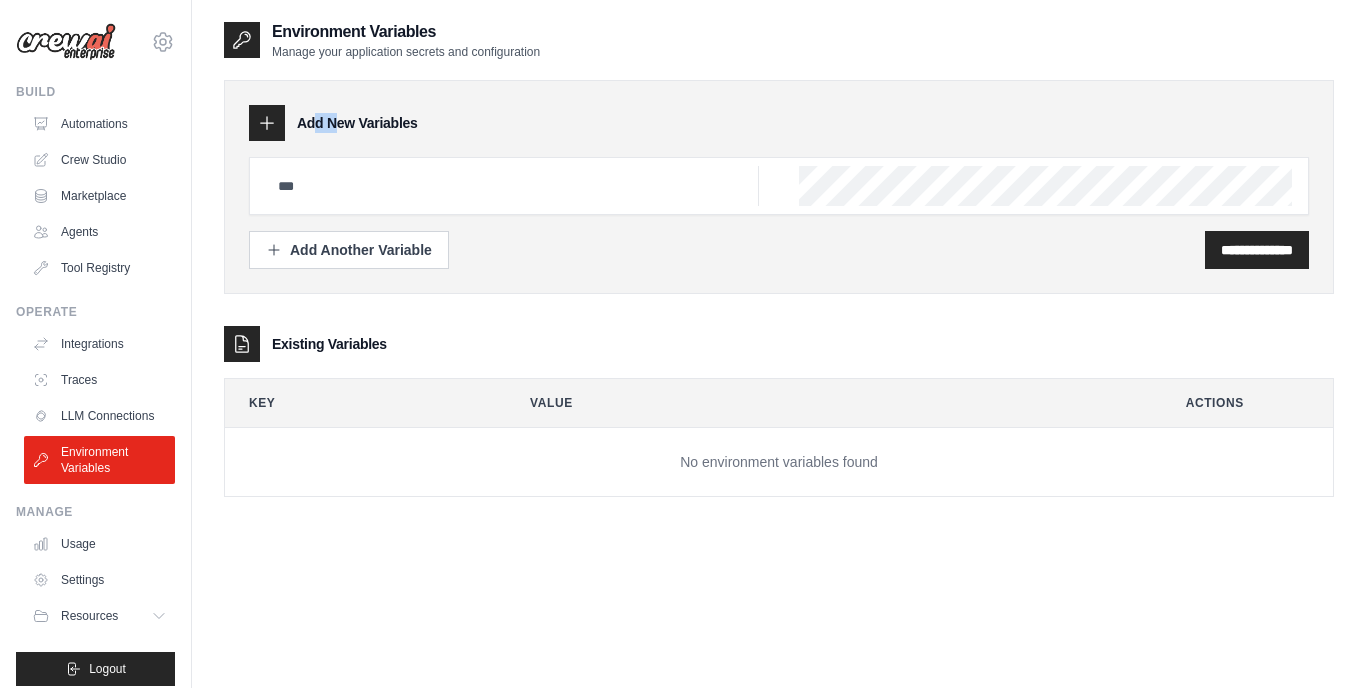 click 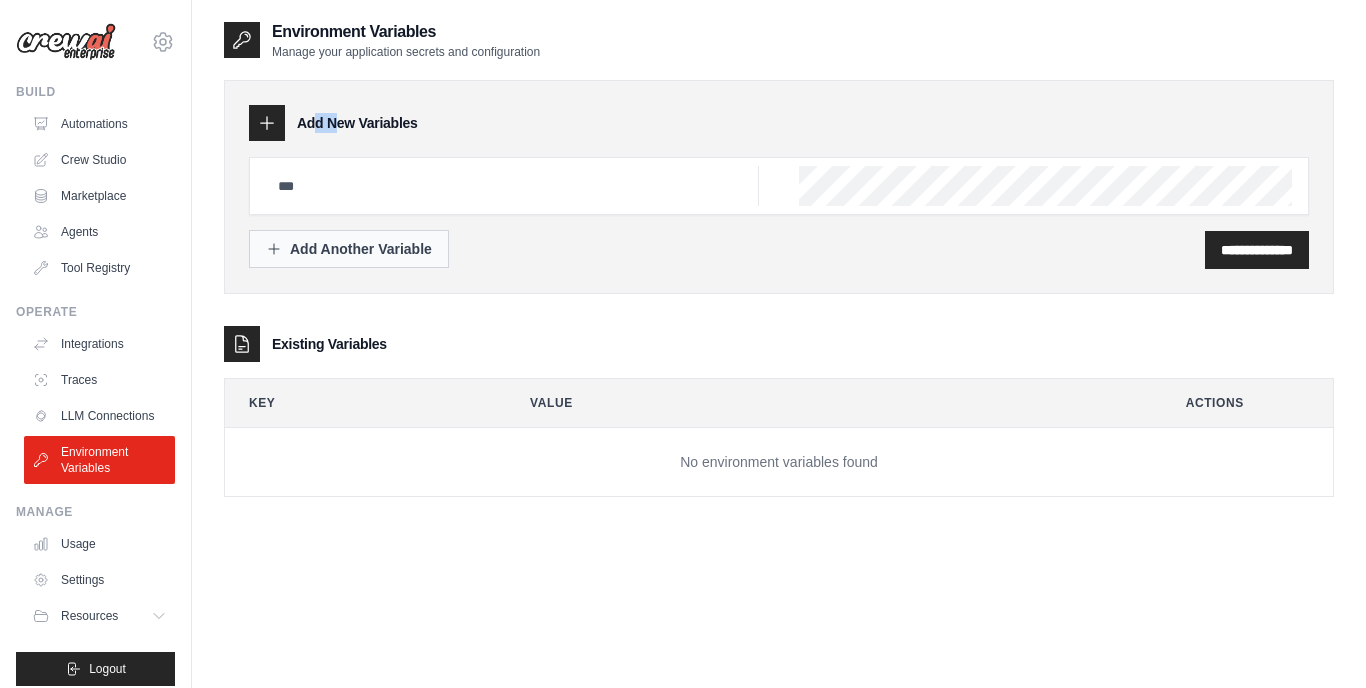 click on "Add Another Variable" at bounding box center [349, 249] 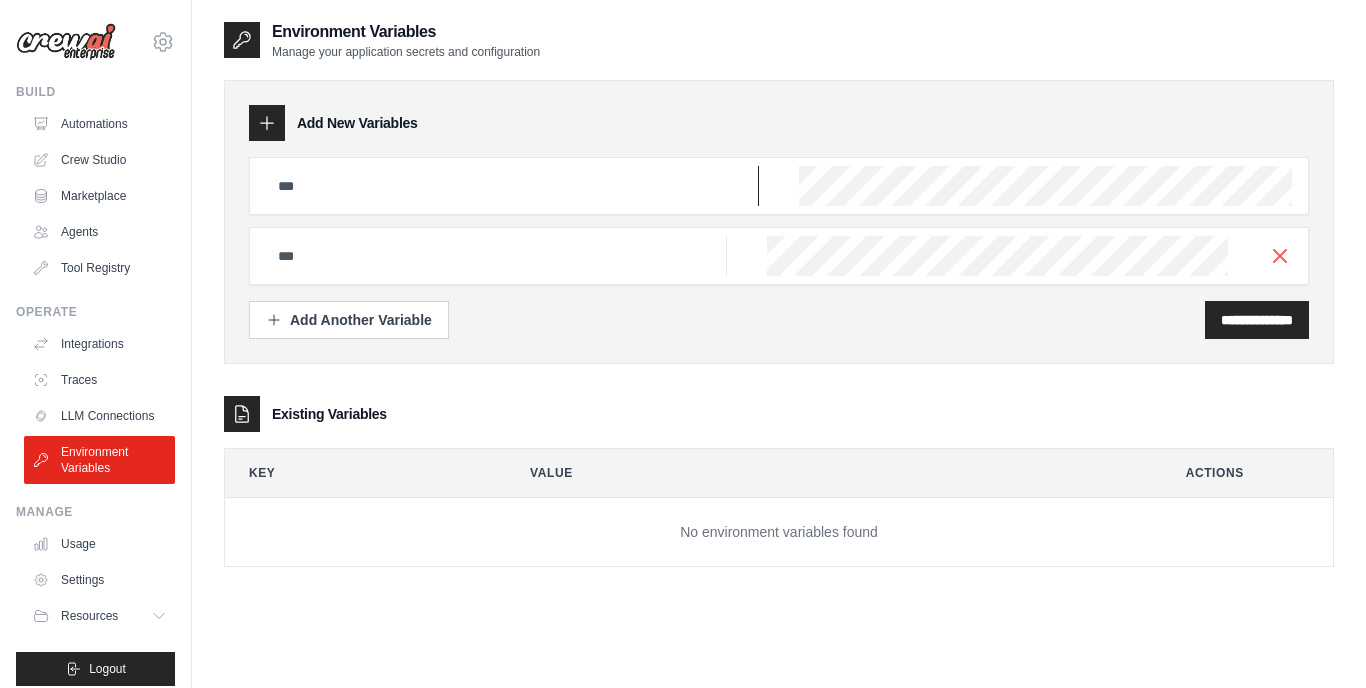 click at bounding box center (512, 186) 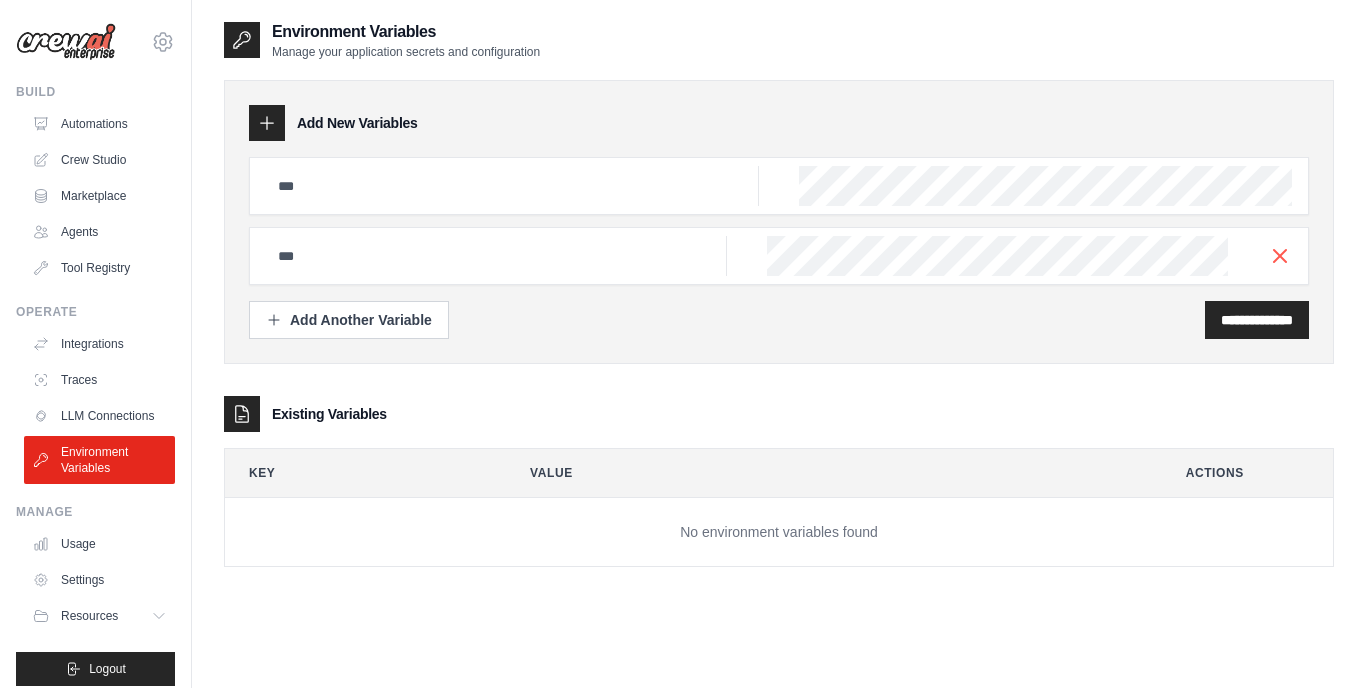 click on "Environment Variables
Manage your application secrets and configuration" at bounding box center [779, 40] 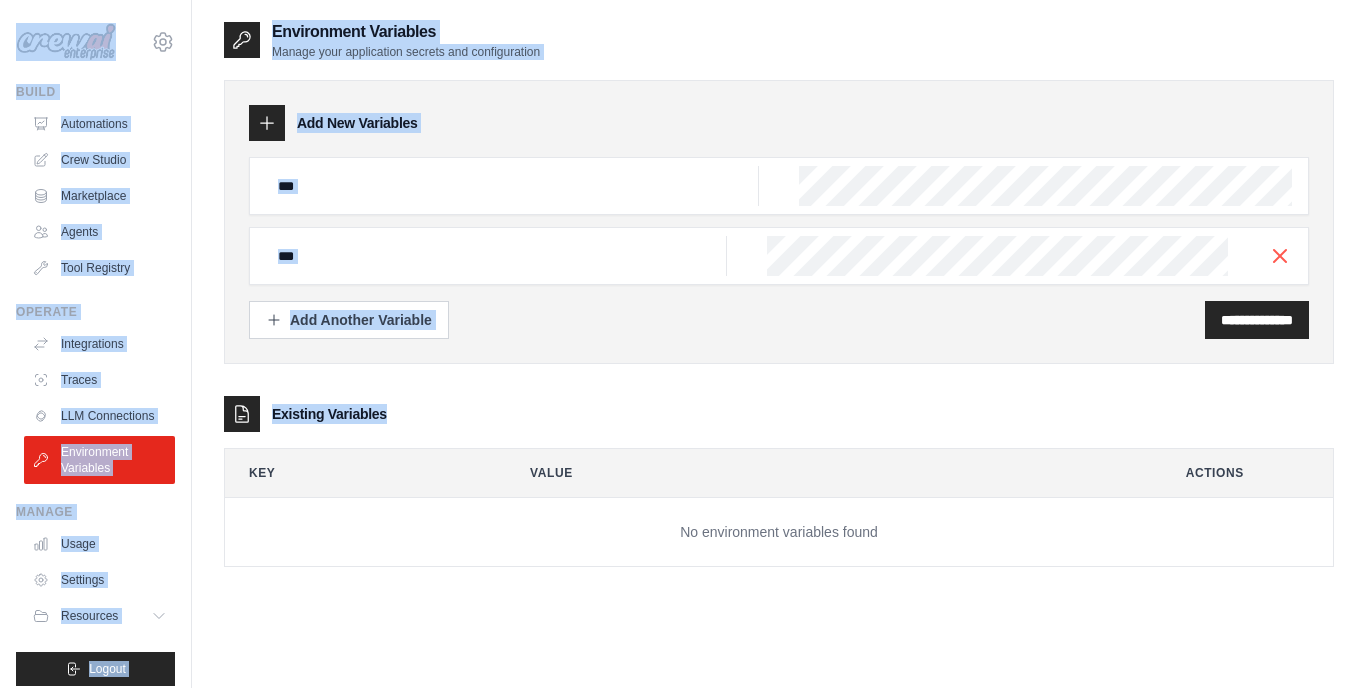 copy on "tribesofhumanity1975@gmail.com
Settings
Build
Automations
Crew Studio
Marketplace
Agents
Tool Registry
Operate
Integrations
Traces
LLM Connections
Environment Variables
Manage
Usage
Settings
Resources
Documentation
GitHub
Blog
Video Tutorials
Logout
Environment Variables
Manage your application secrets and configuration
Add New Variables
Add Another Variable
Existing Variables" 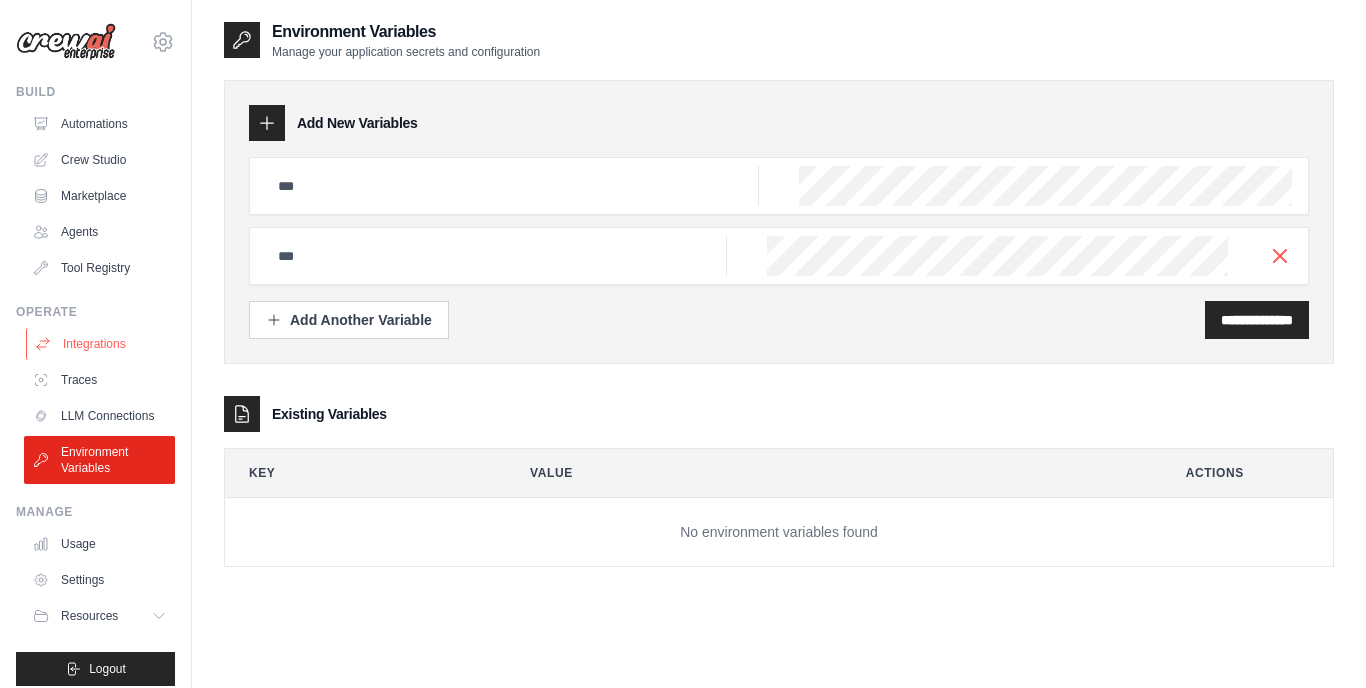 click on "Integrations" at bounding box center [101, 344] 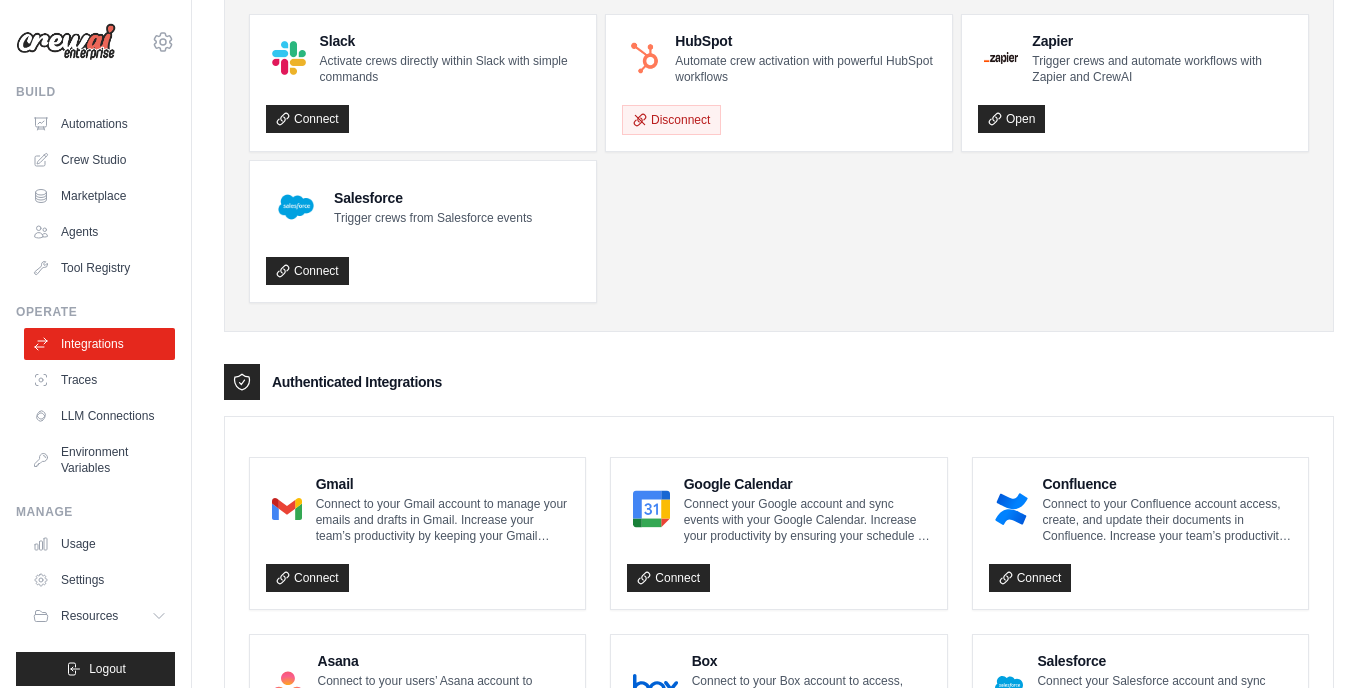 scroll, scrollTop: 118, scrollLeft: 0, axis: vertical 